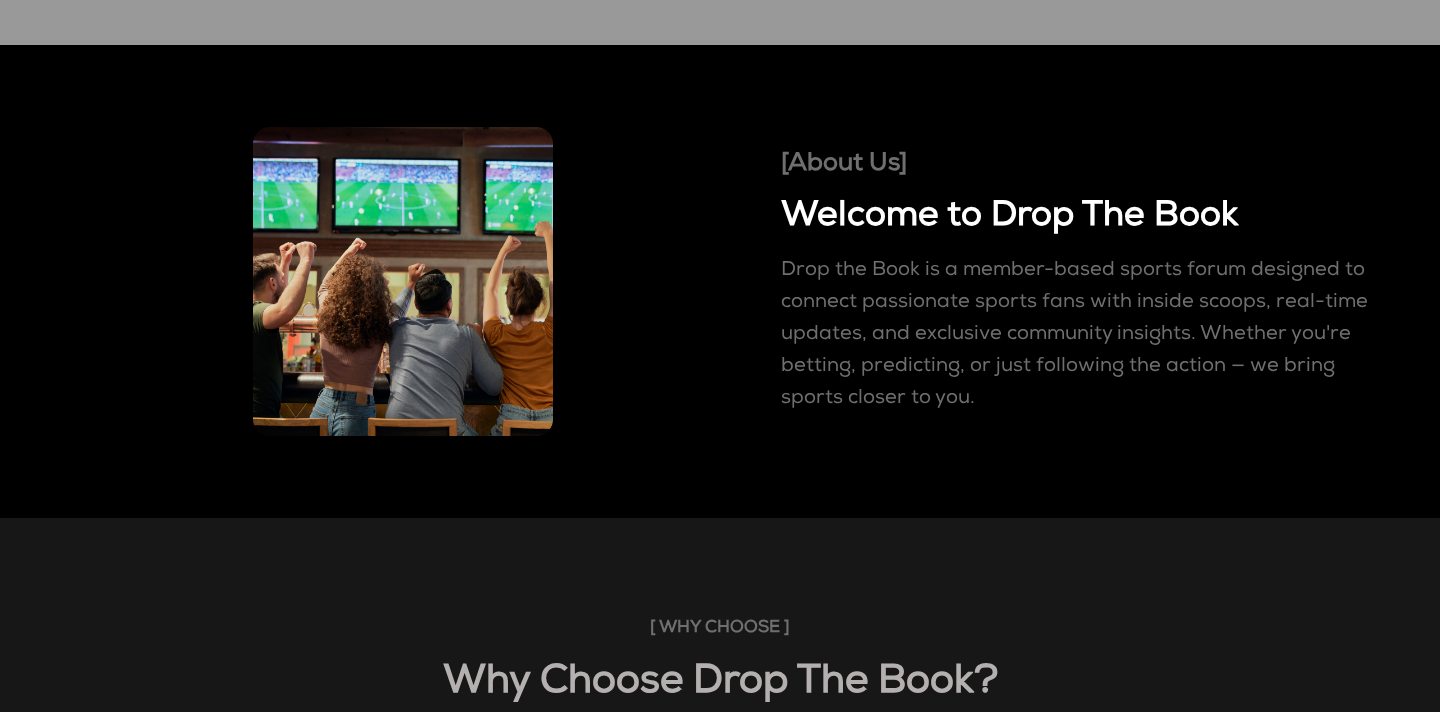 scroll, scrollTop: 666, scrollLeft: 0, axis: vertical 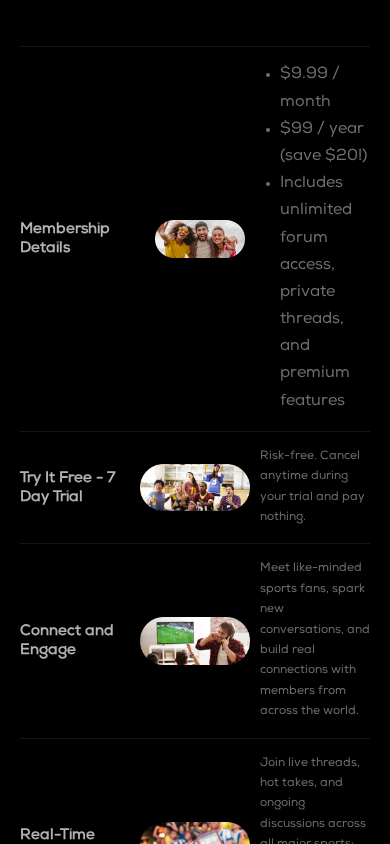 click at bounding box center [200, 239] 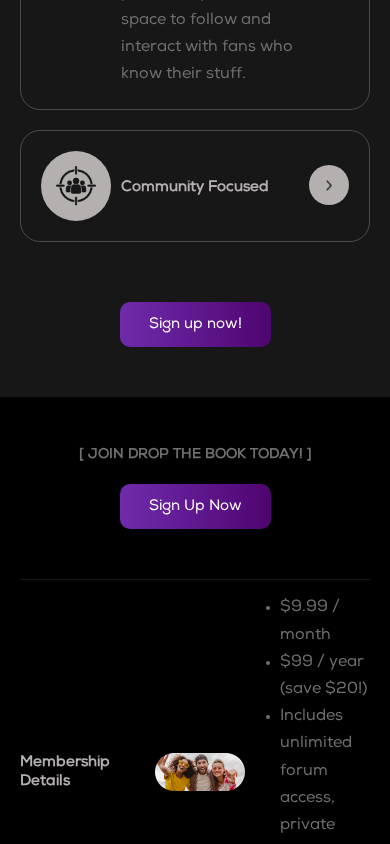 scroll, scrollTop: 1947, scrollLeft: 0, axis: vertical 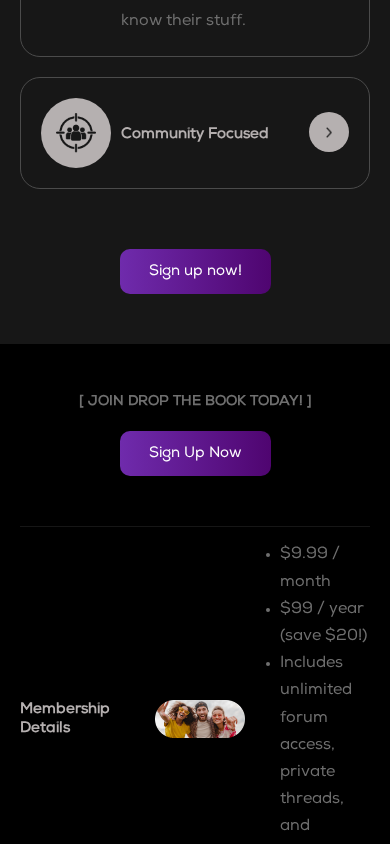 click at bounding box center [200, 719] 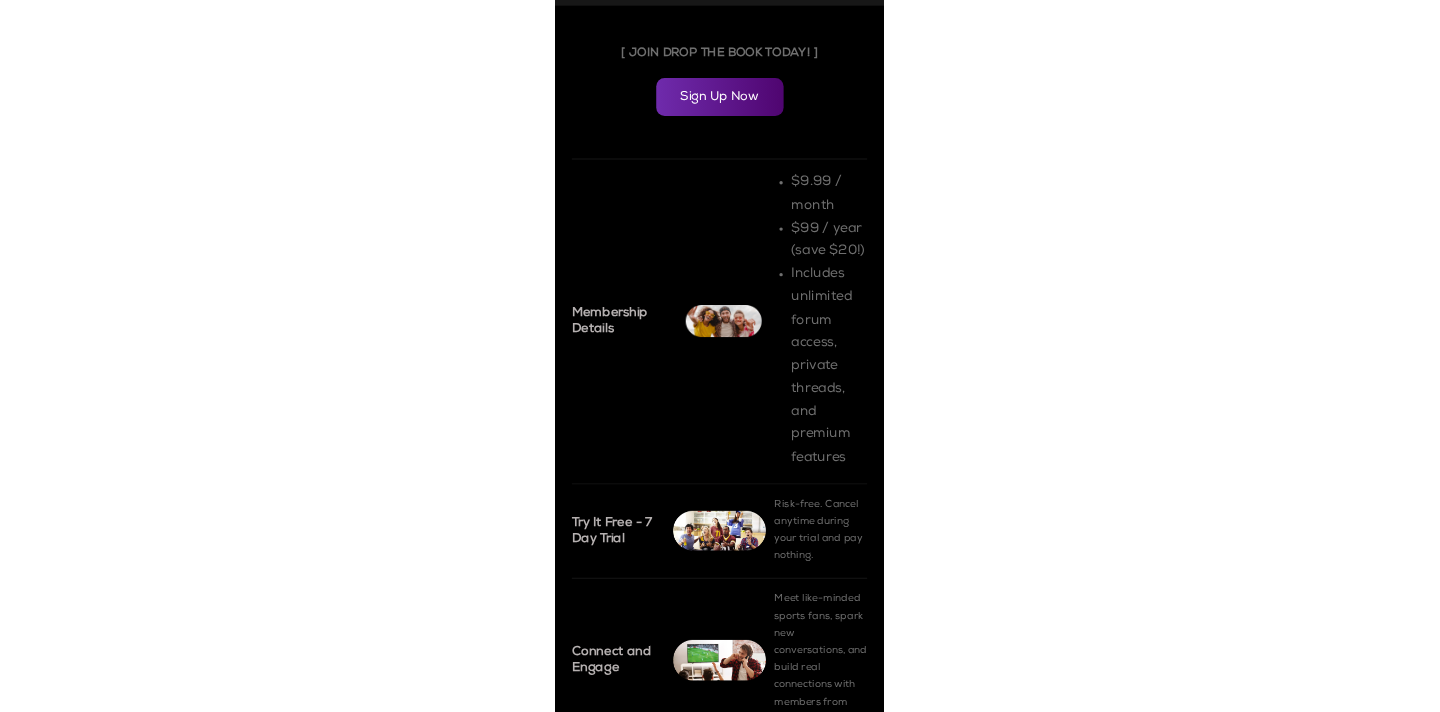 scroll, scrollTop: 2275, scrollLeft: 0, axis: vertical 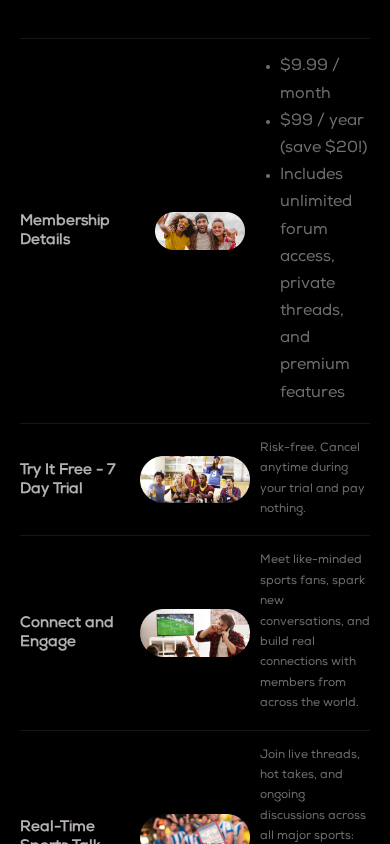 click at bounding box center [200, 231] 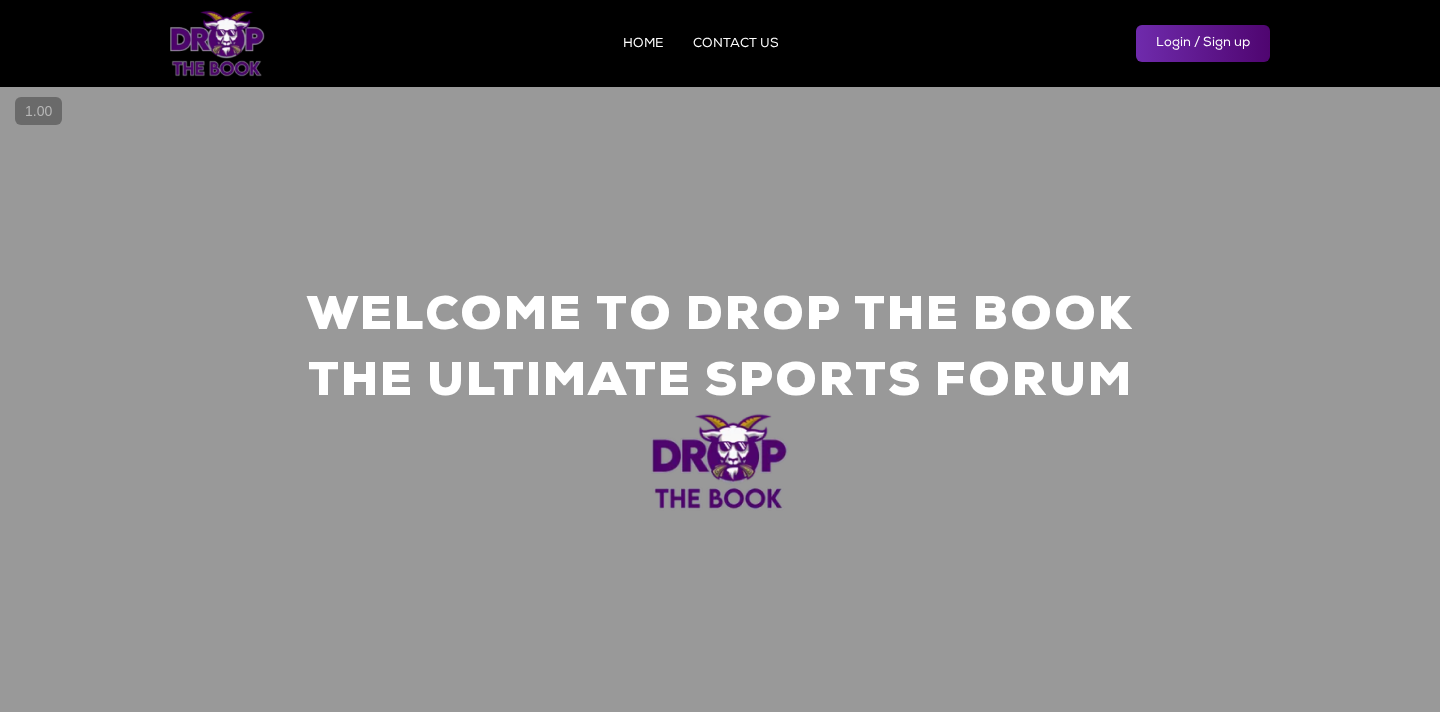 scroll, scrollTop: 0, scrollLeft: 0, axis: both 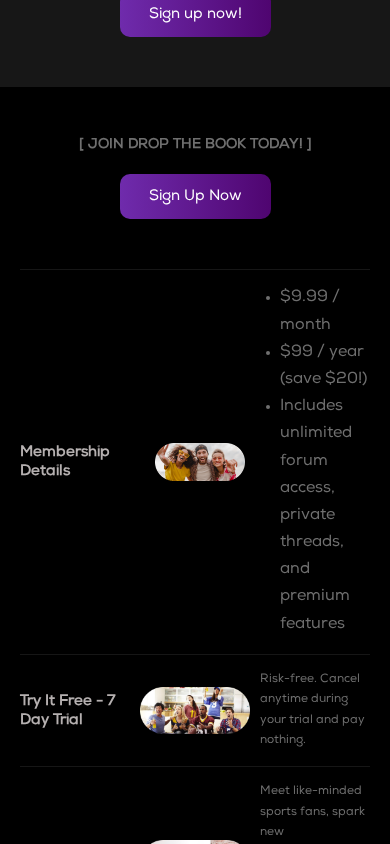 click on "Includes unlimited forum access, private threads, and premium features" at bounding box center [325, 516] 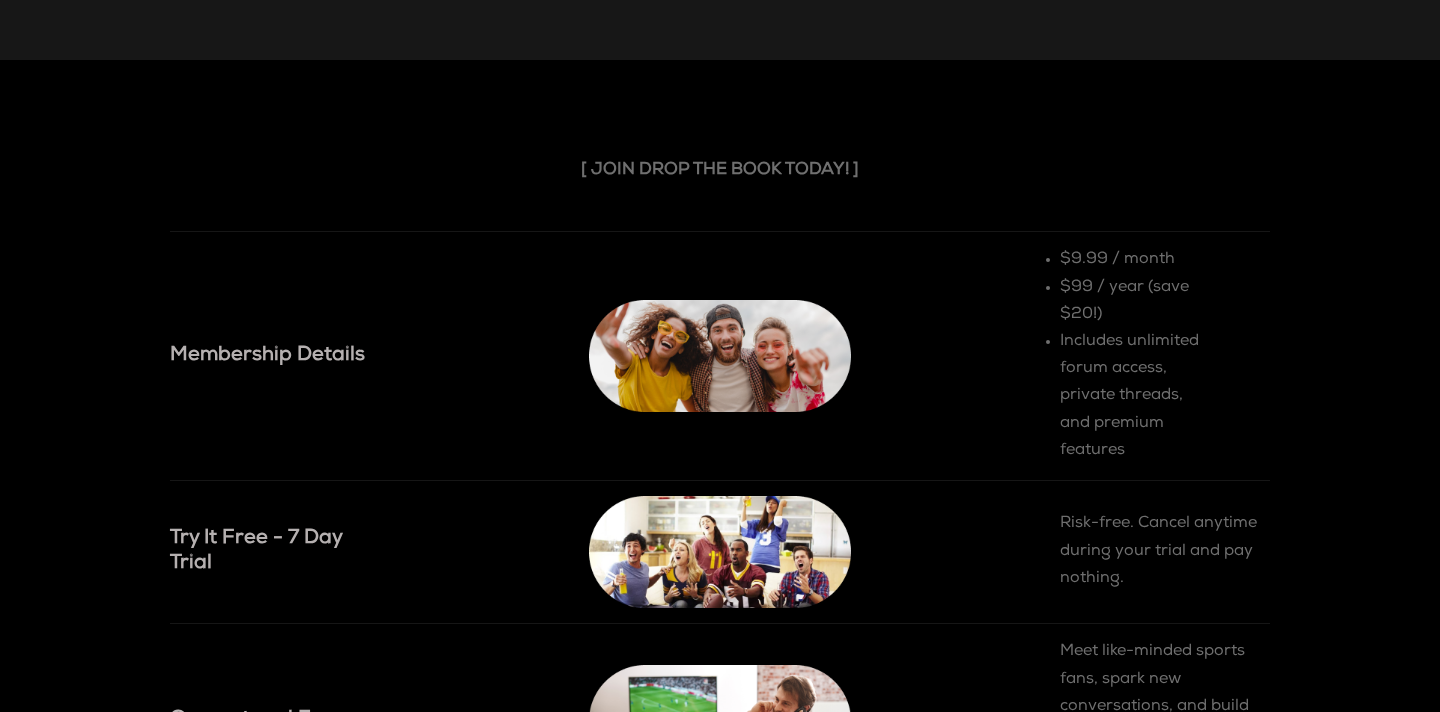 scroll, scrollTop: 1813, scrollLeft: 0, axis: vertical 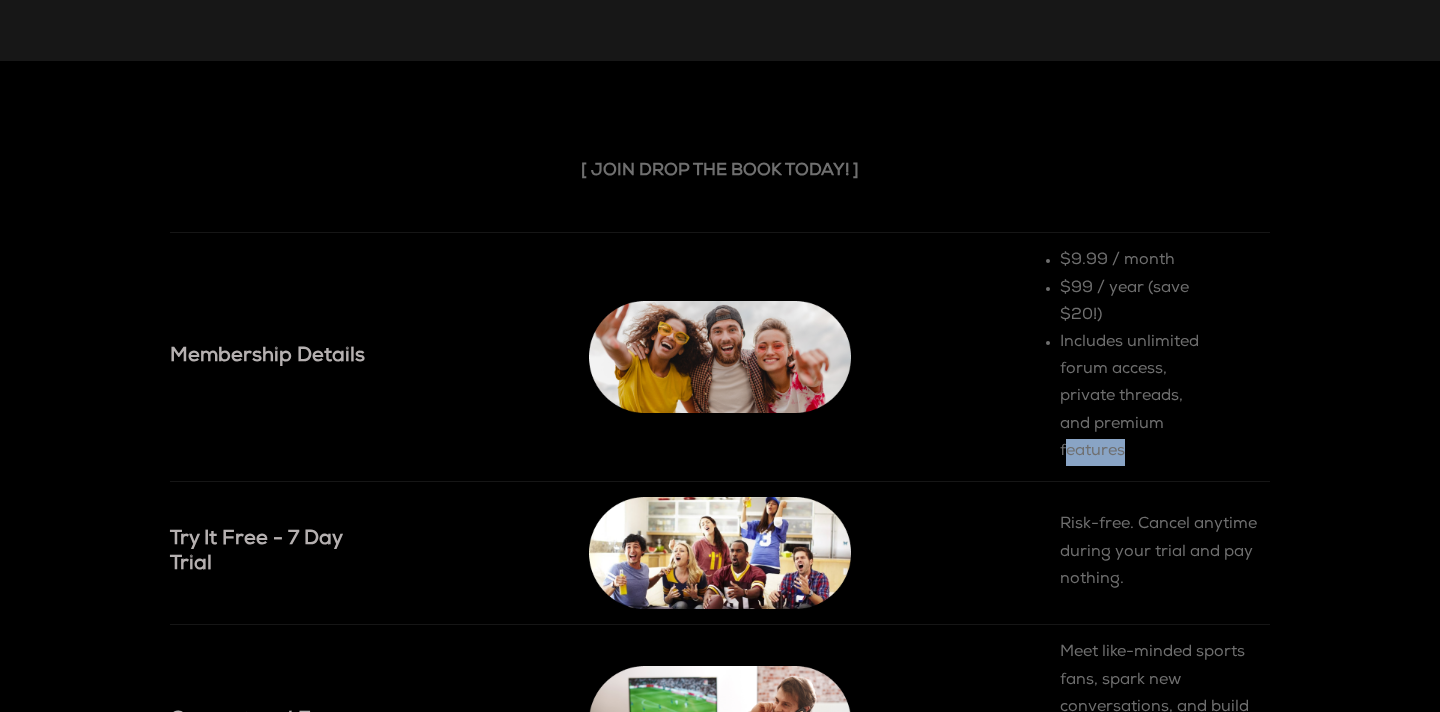 drag, startPoint x: 1064, startPoint y: 446, endPoint x: 1169, endPoint y: 446, distance: 105 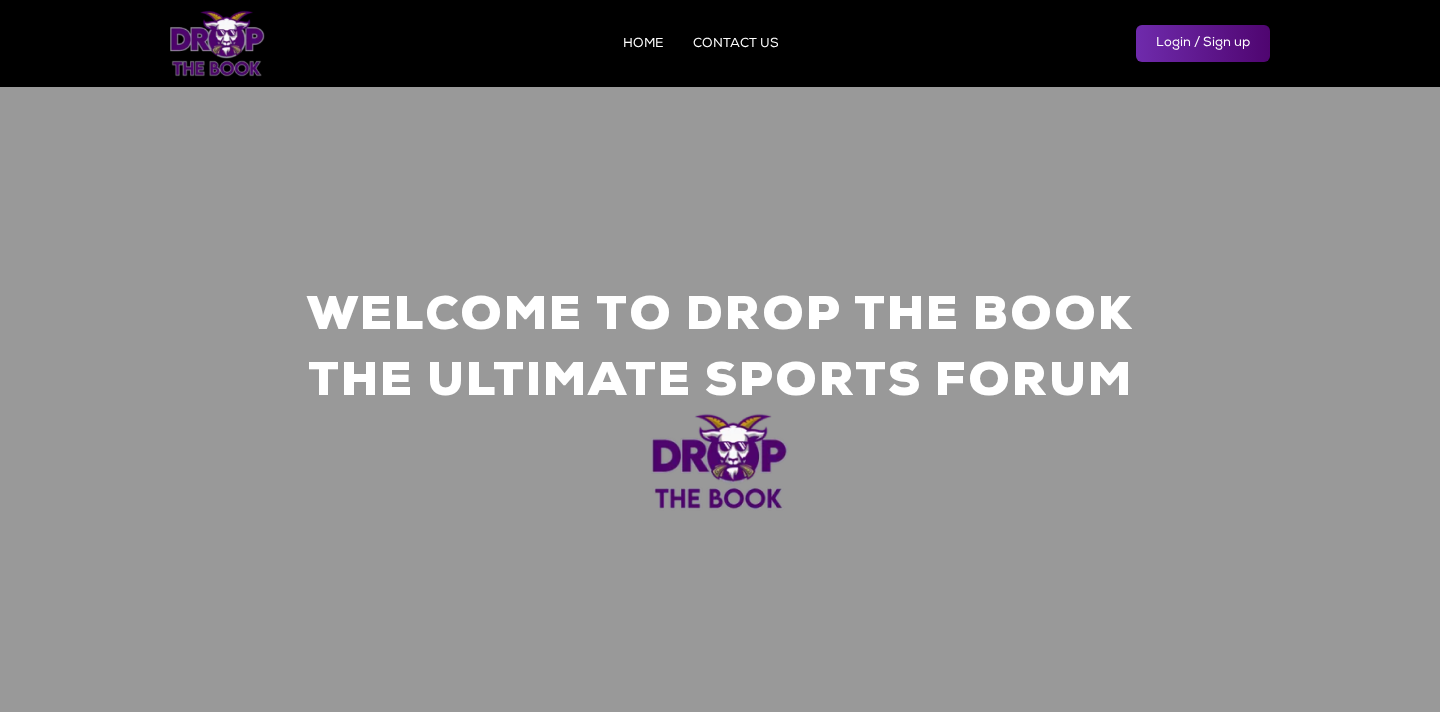 scroll, scrollTop: 0, scrollLeft: 0, axis: both 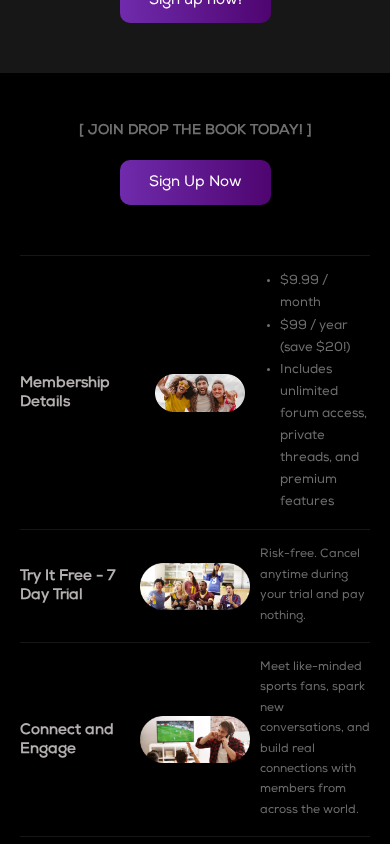 click on "$9.99 / month" at bounding box center [325, 293] 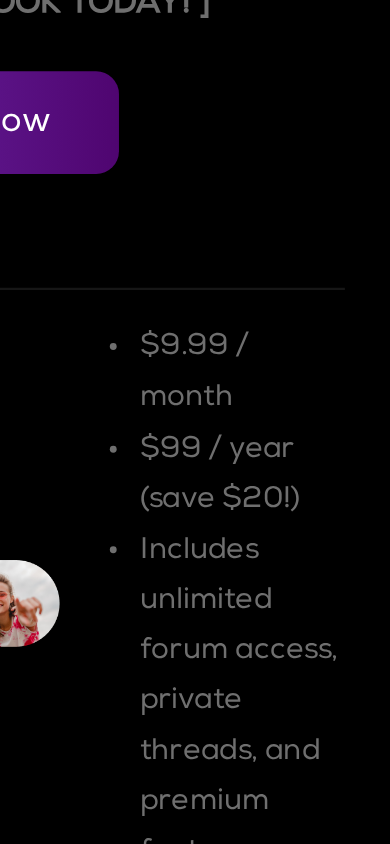 click on "Membership Details
$9.99 / month
$99 / year (save $20!)
Includes unlimited forum access, private threads, and premium features
Try It Free - 7 Day Trial
Risk-free. Cancel anytime during your trial and pay nothing.
Connect and Engage
Real-Time Sports Talk" at bounding box center [195, 652] 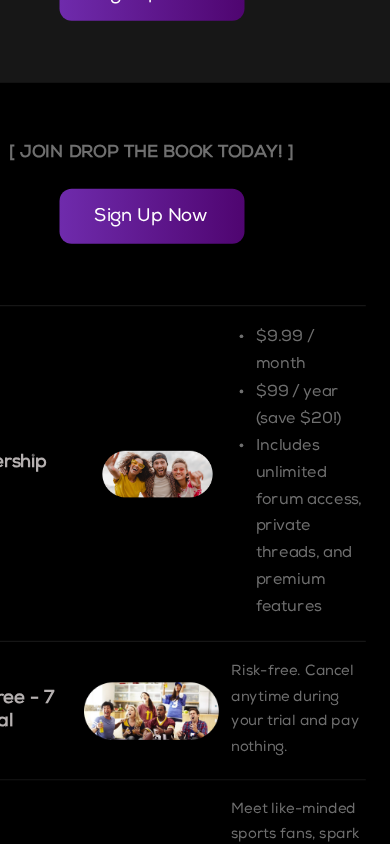 scroll, scrollTop: 2218, scrollLeft: 0, axis: vertical 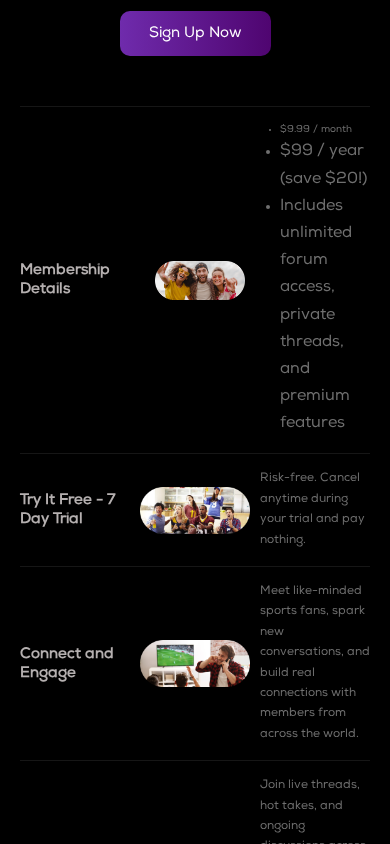 click on "$99 / year (save $20!)" at bounding box center (325, 166) 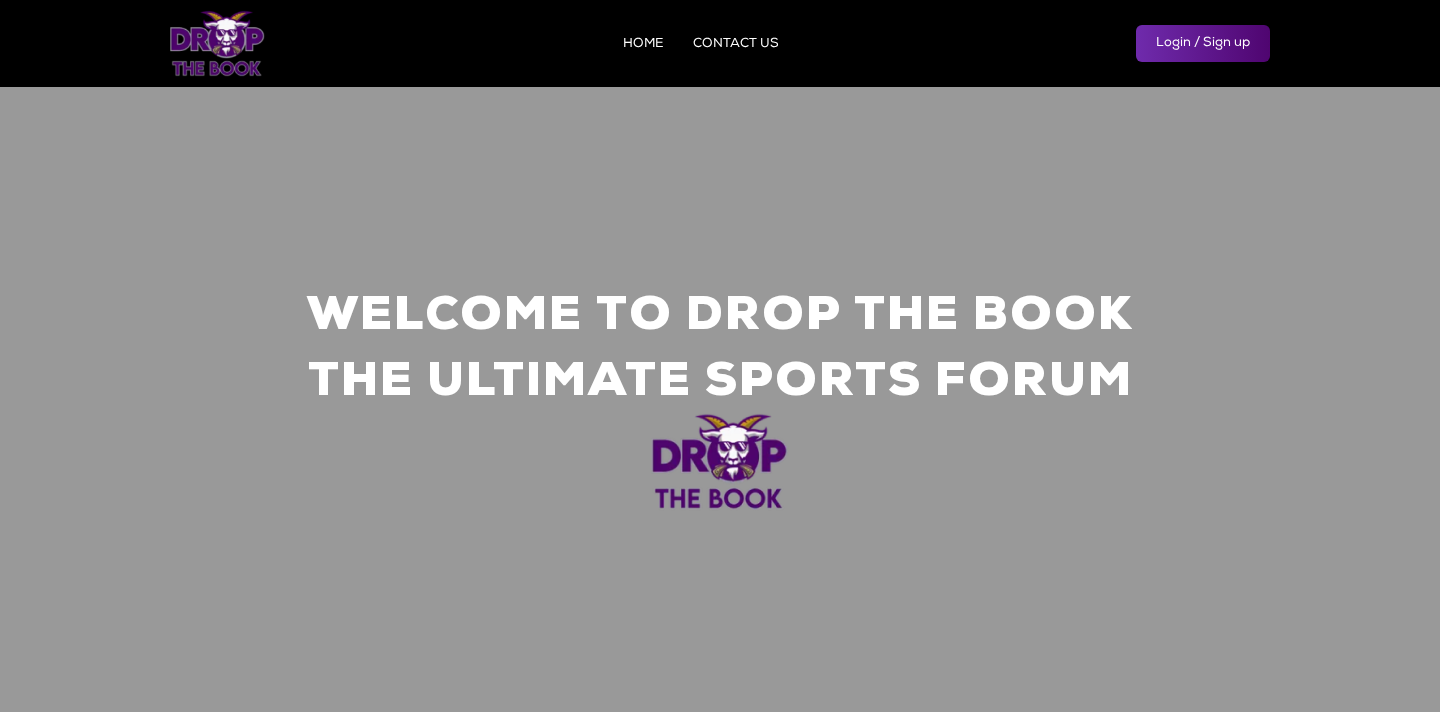 scroll, scrollTop: 0, scrollLeft: 0, axis: both 